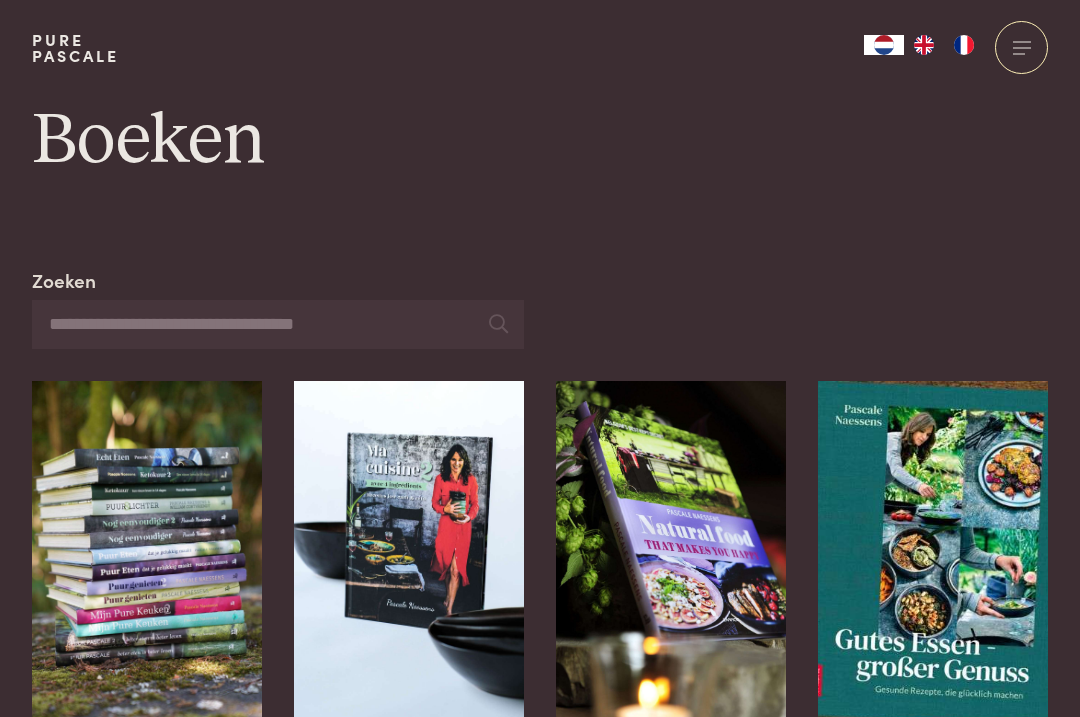 scroll, scrollTop: 0, scrollLeft: 0, axis: both 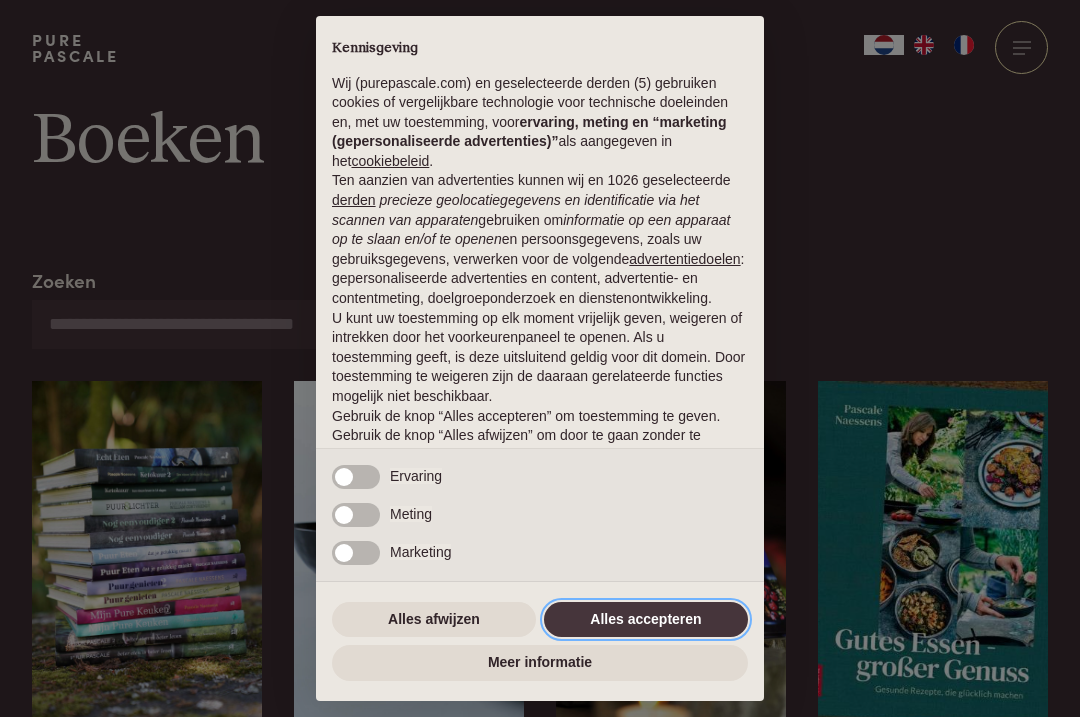 click on "Alles accepteren" at bounding box center [646, 620] 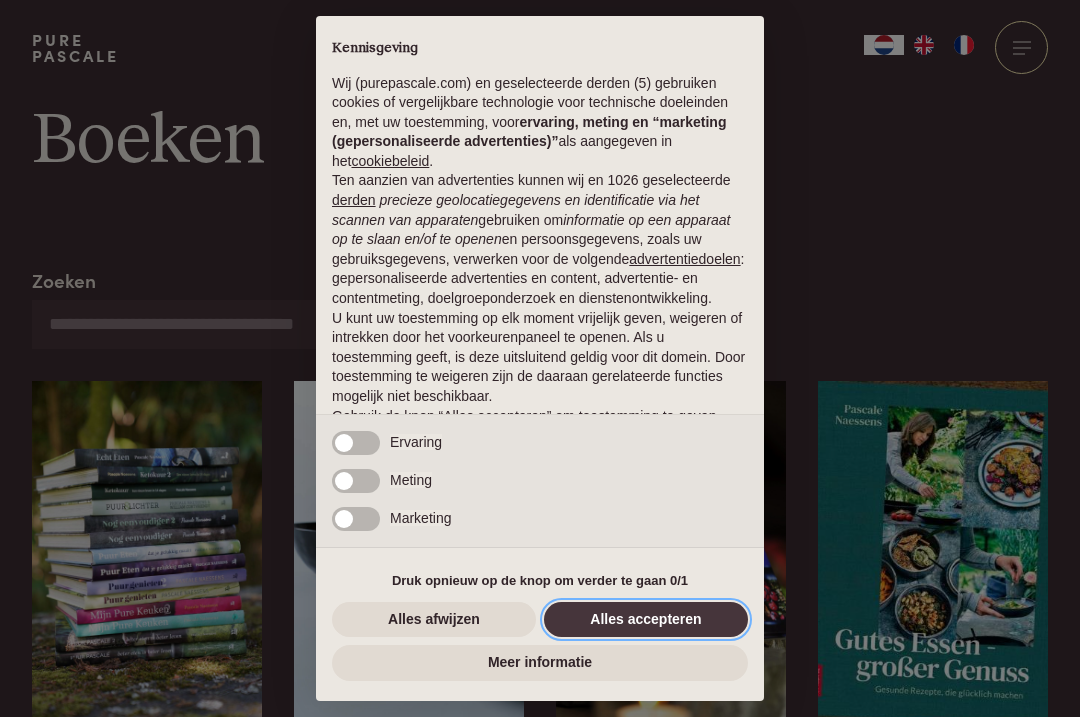 scroll, scrollTop: 73, scrollLeft: 0, axis: vertical 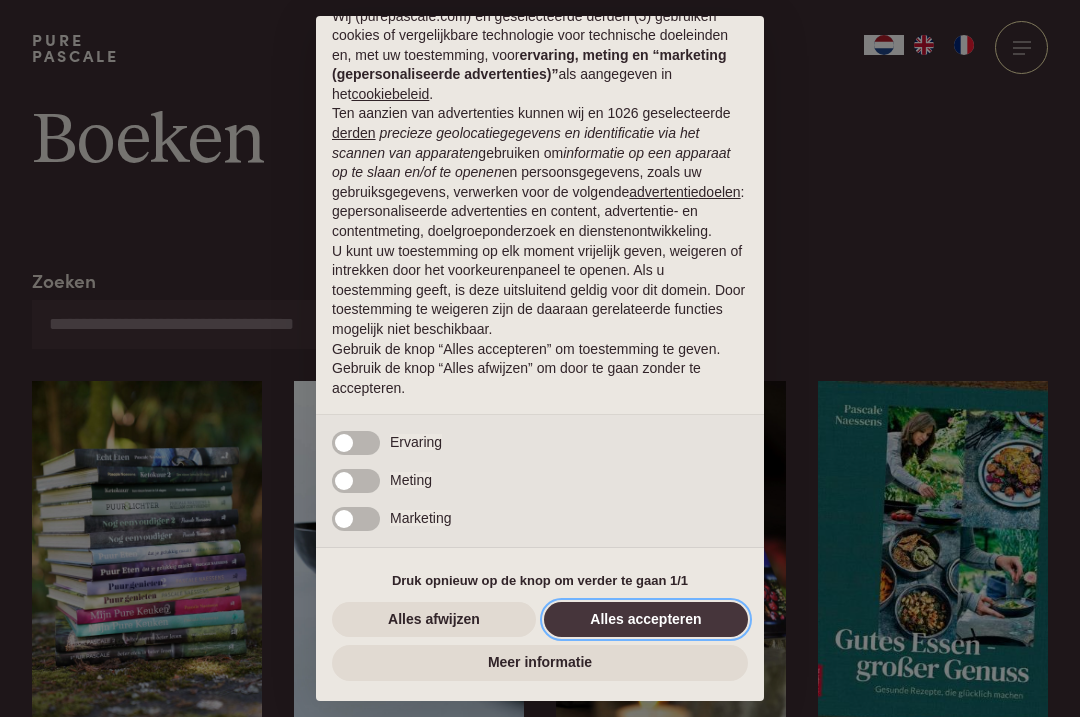 click on "Alles accepteren" at bounding box center (646, 620) 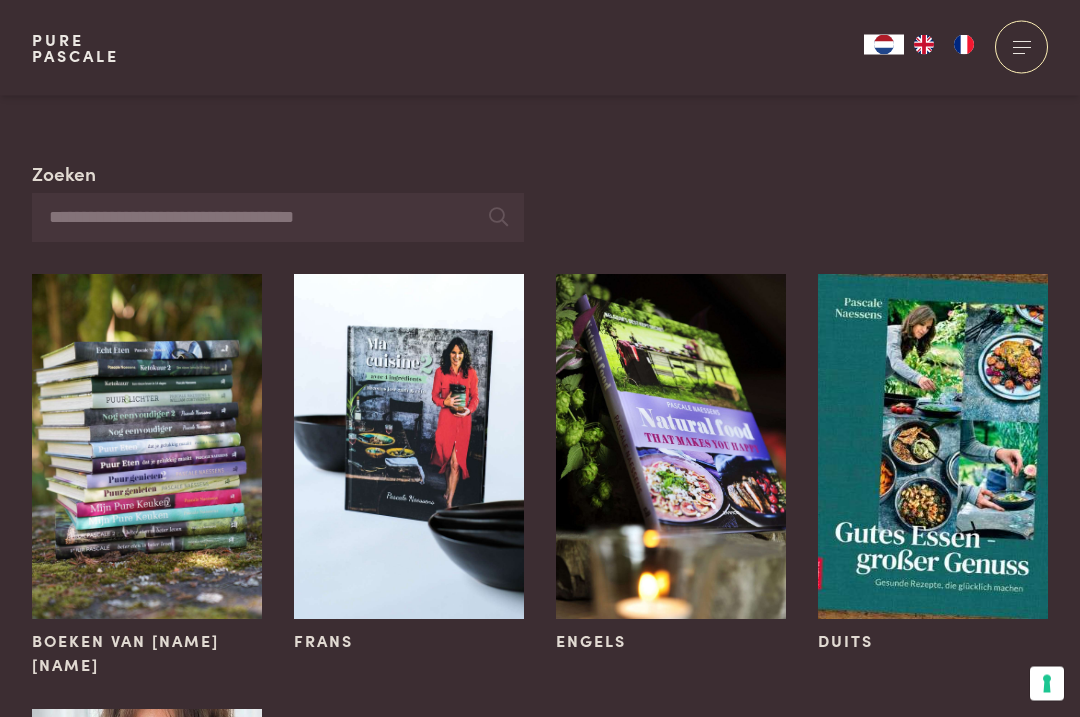 scroll, scrollTop: 104, scrollLeft: 0, axis: vertical 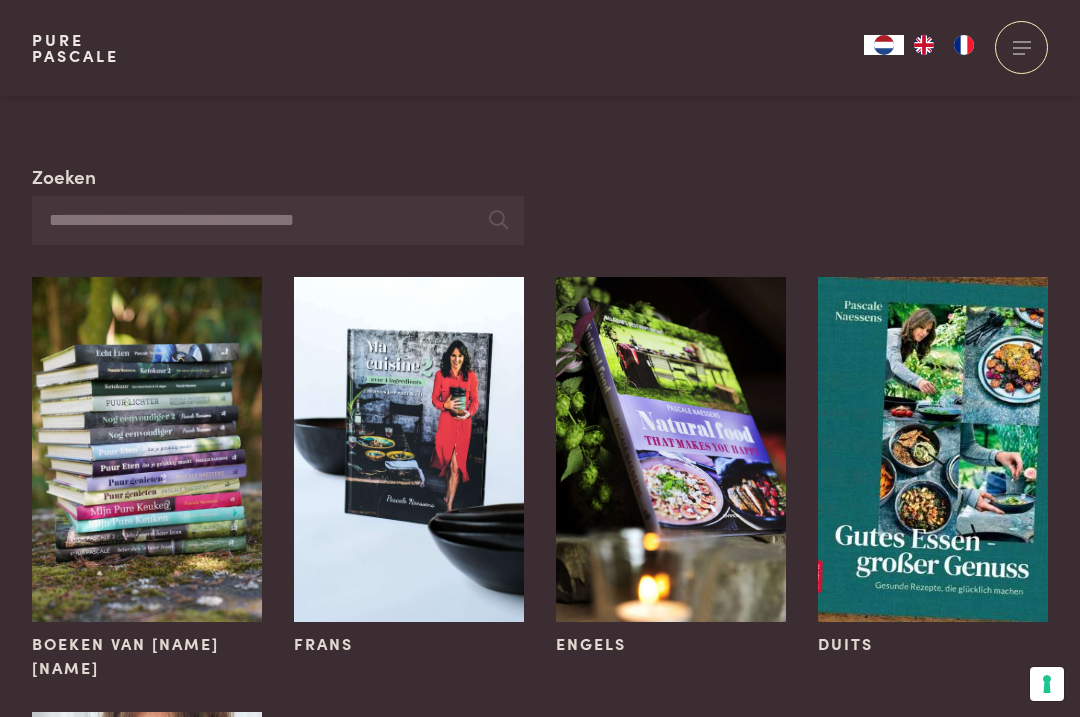 click at bounding box center (1021, 47) 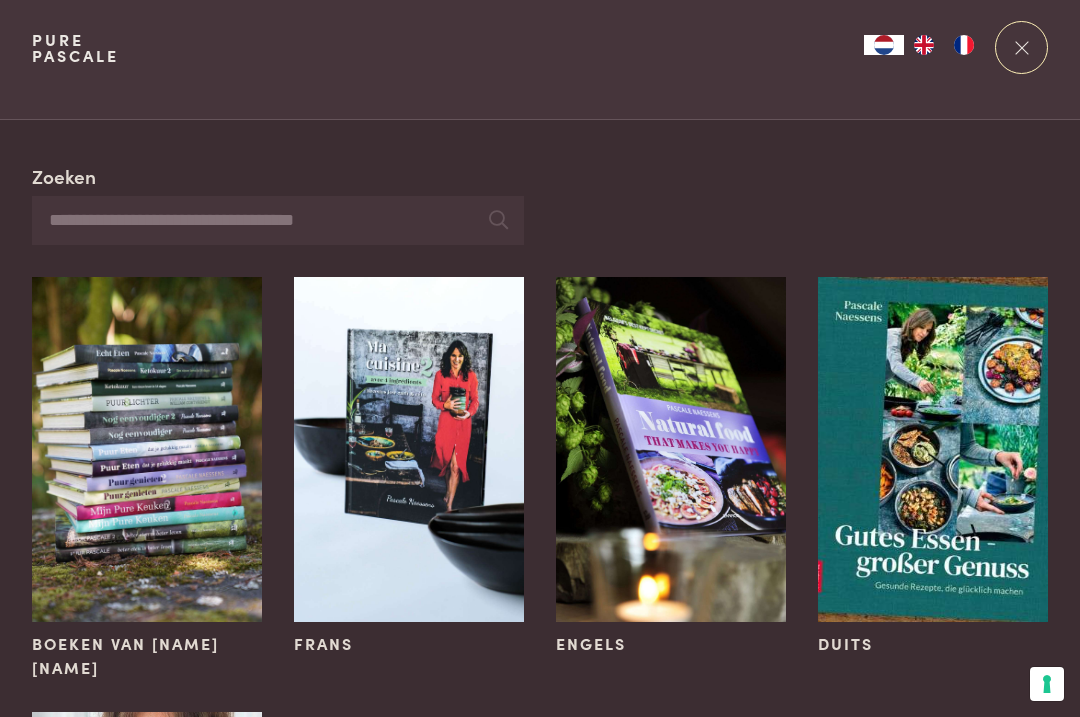 scroll, scrollTop: 0, scrollLeft: 0, axis: both 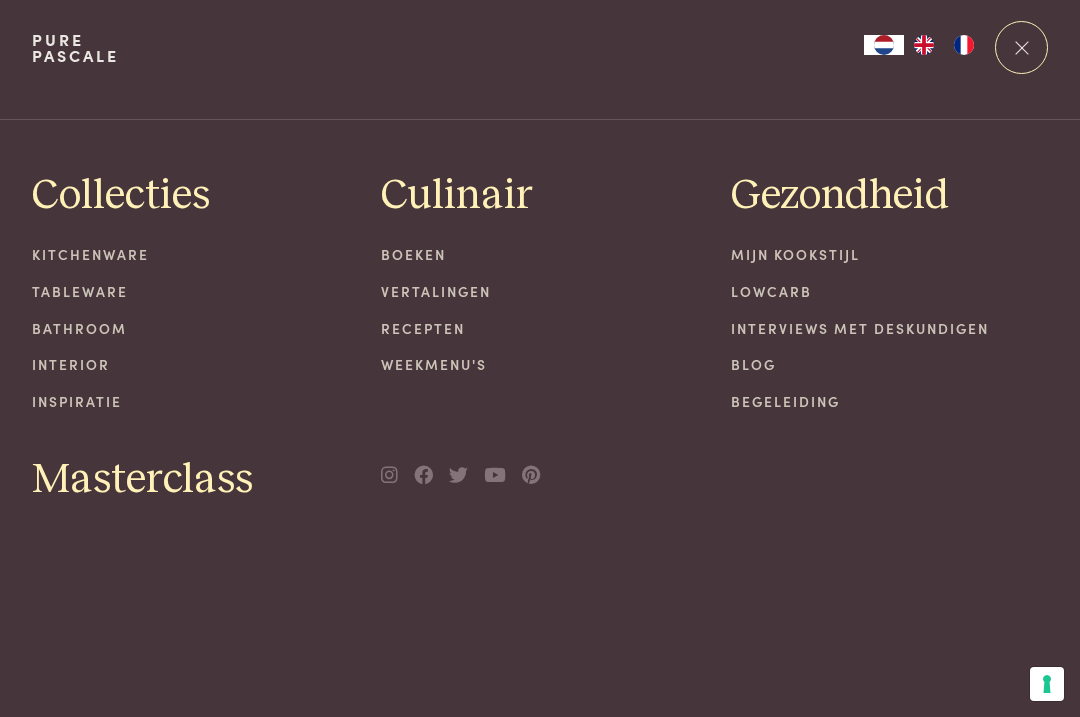 click on "Recepten" at bounding box center [540, 328] 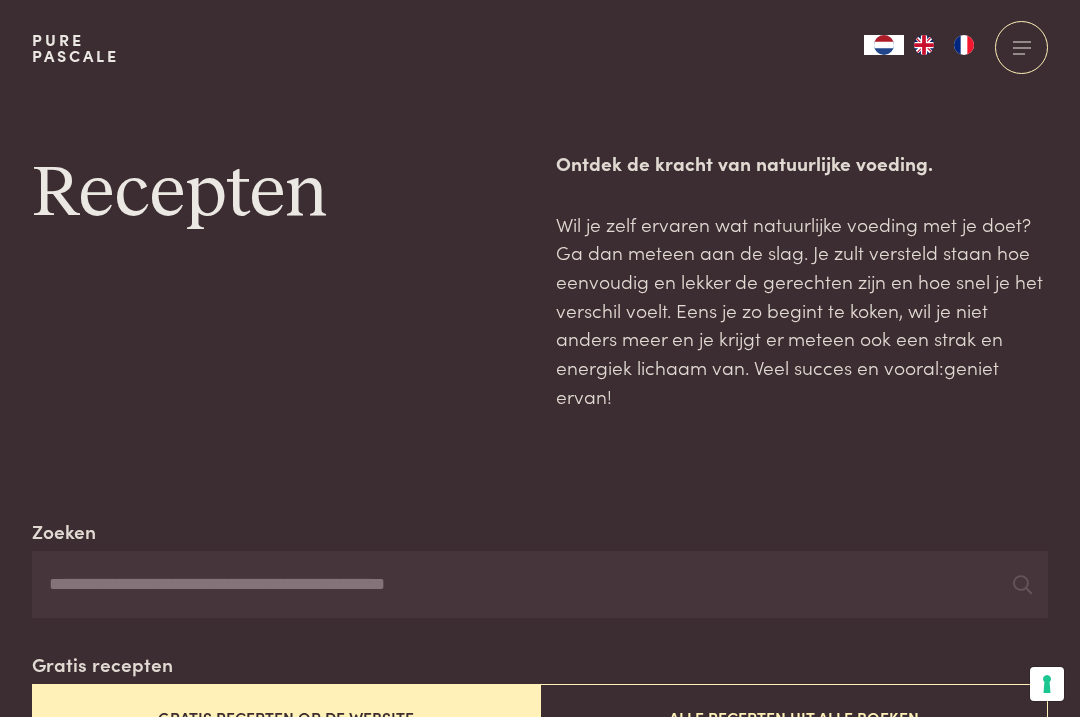 scroll, scrollTop: 0, scrollLeft: 0, axis: both 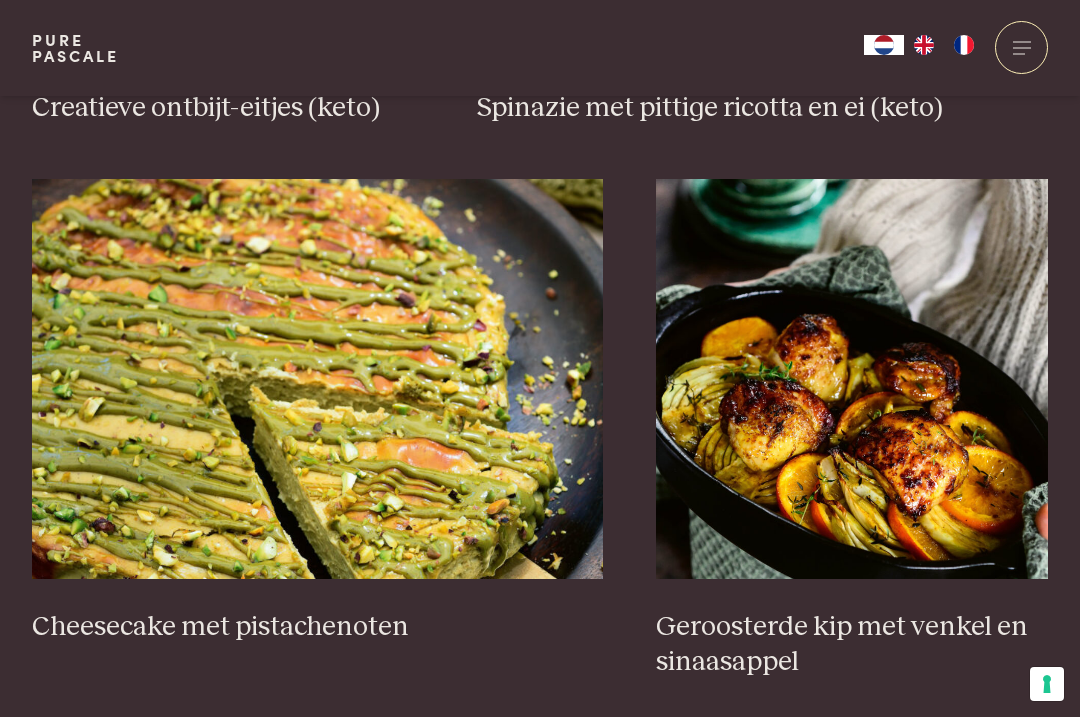 click on "Geroosterde kip met venkel en sinaasappel" at bounding box center (852, 644) 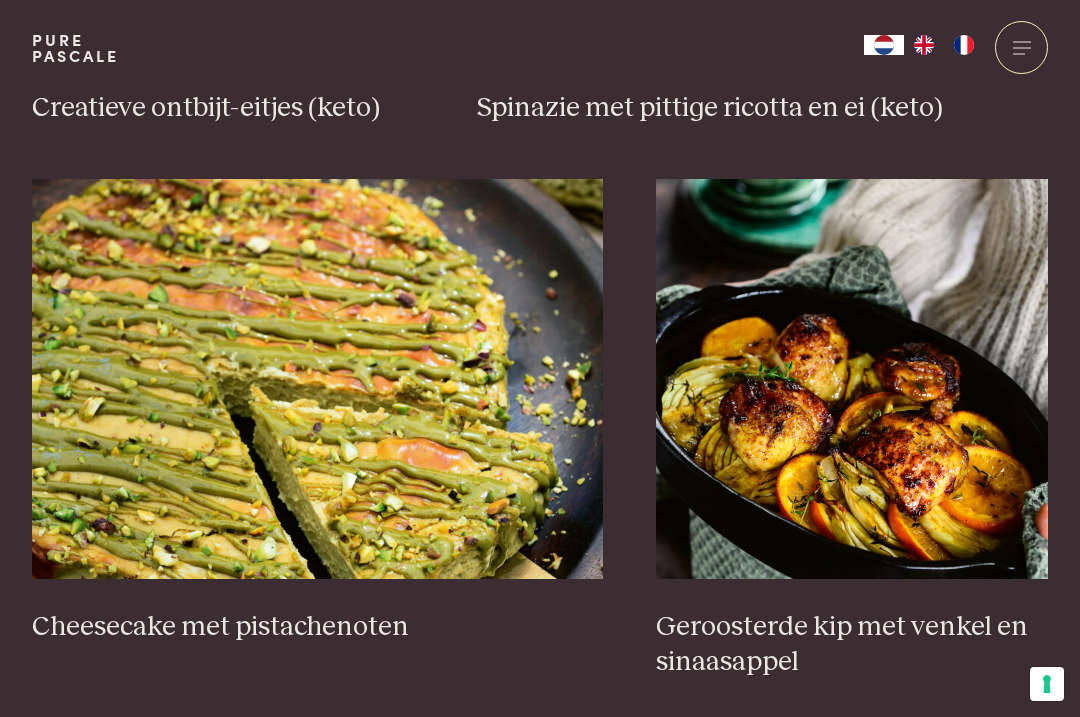 scroll, scrollTop: 1791, scrollLeft: 0, axis: vertical 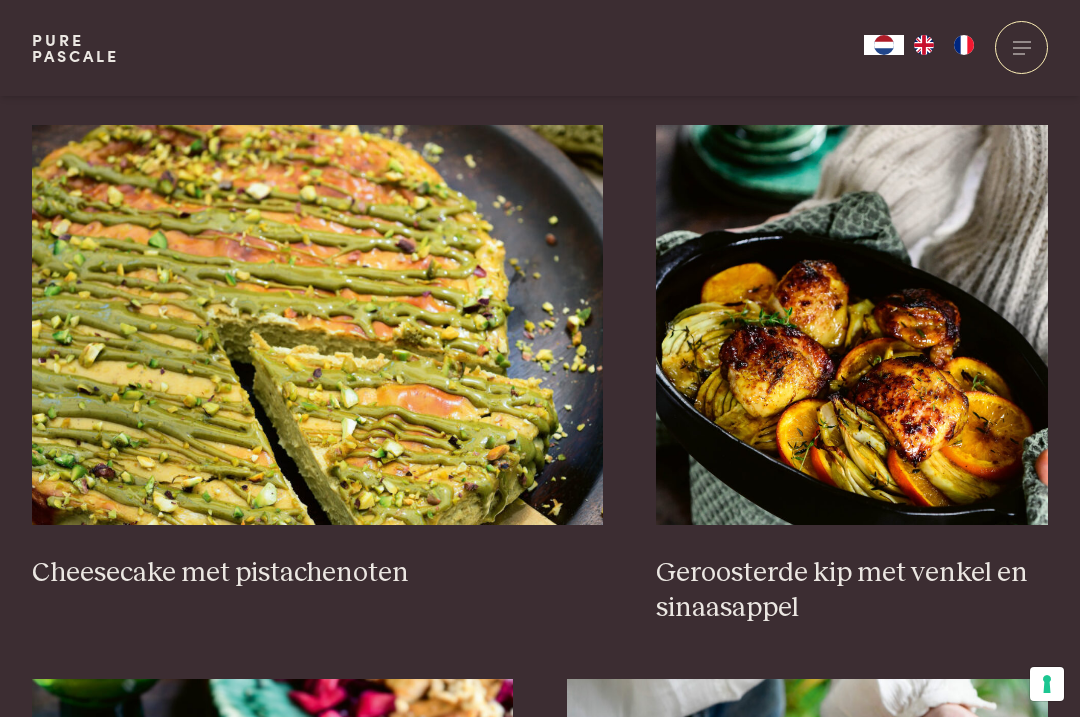 click at bounding box center (884, 45) 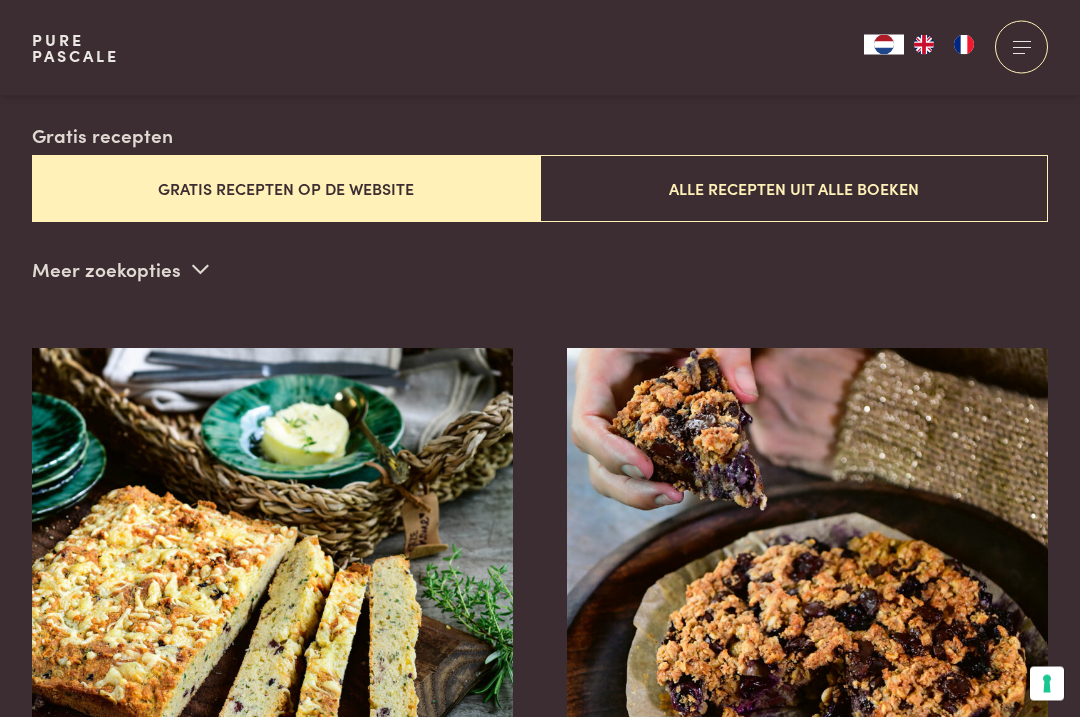 scroll, scrollTop: 0, scrollLeft: 0, axis: both 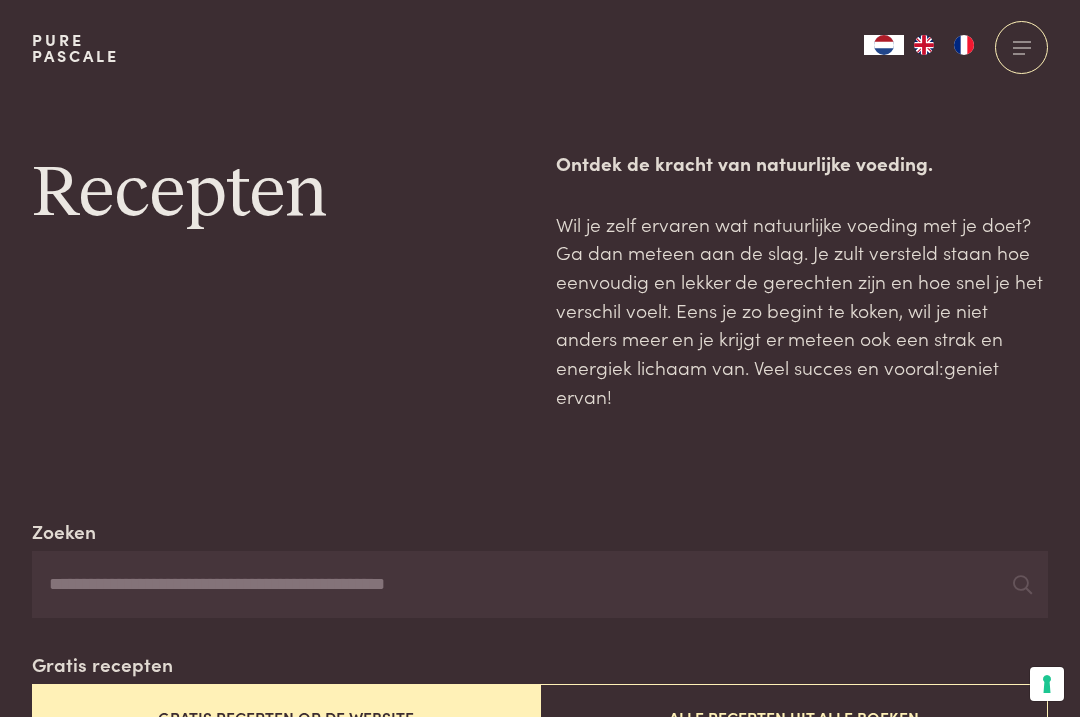 click on "Pure
Pascale" at bounding box center [75, 48] 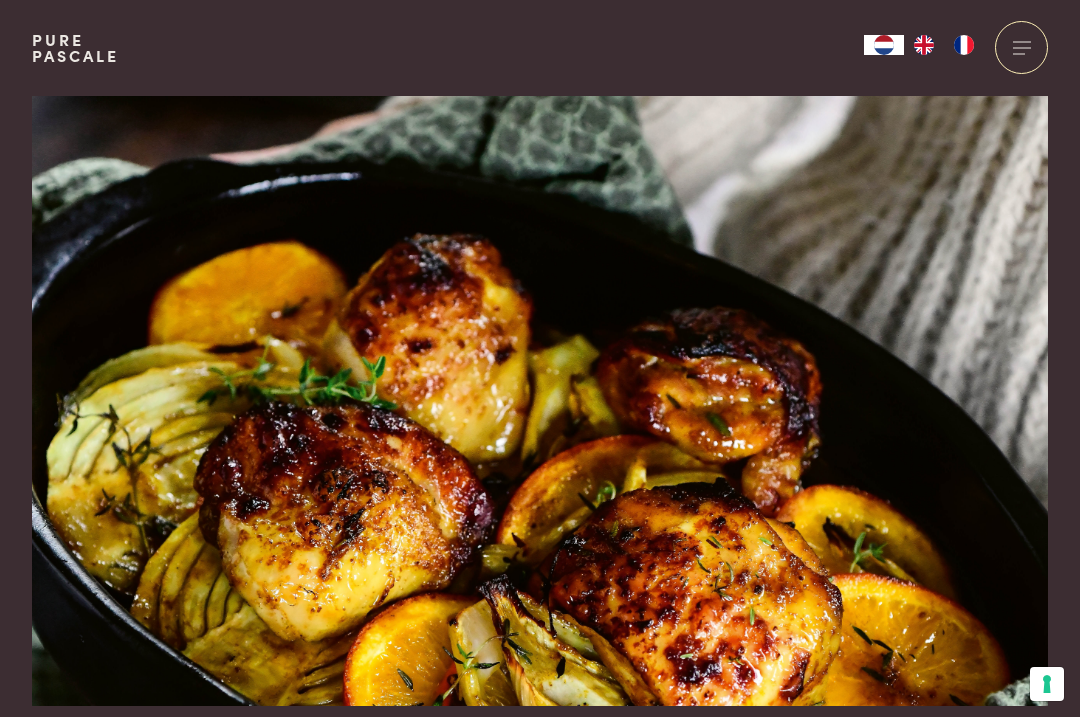scroll, scrollTop: 0, scrollLeft: 0, axis: both 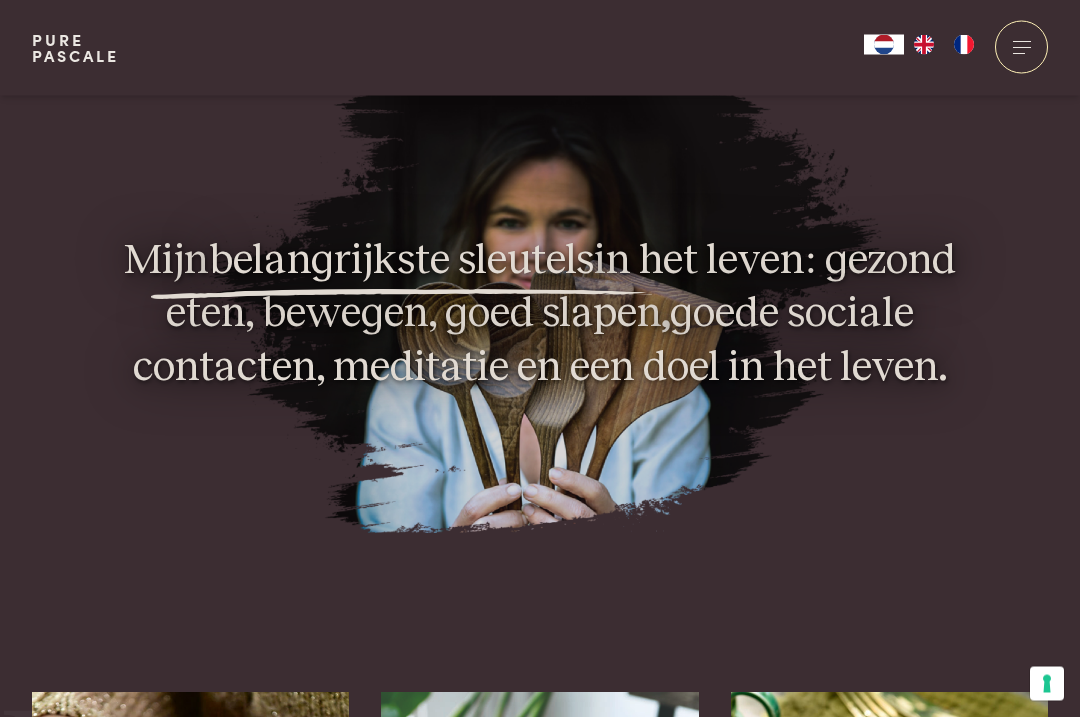 click at bounding box center [1021, 47] 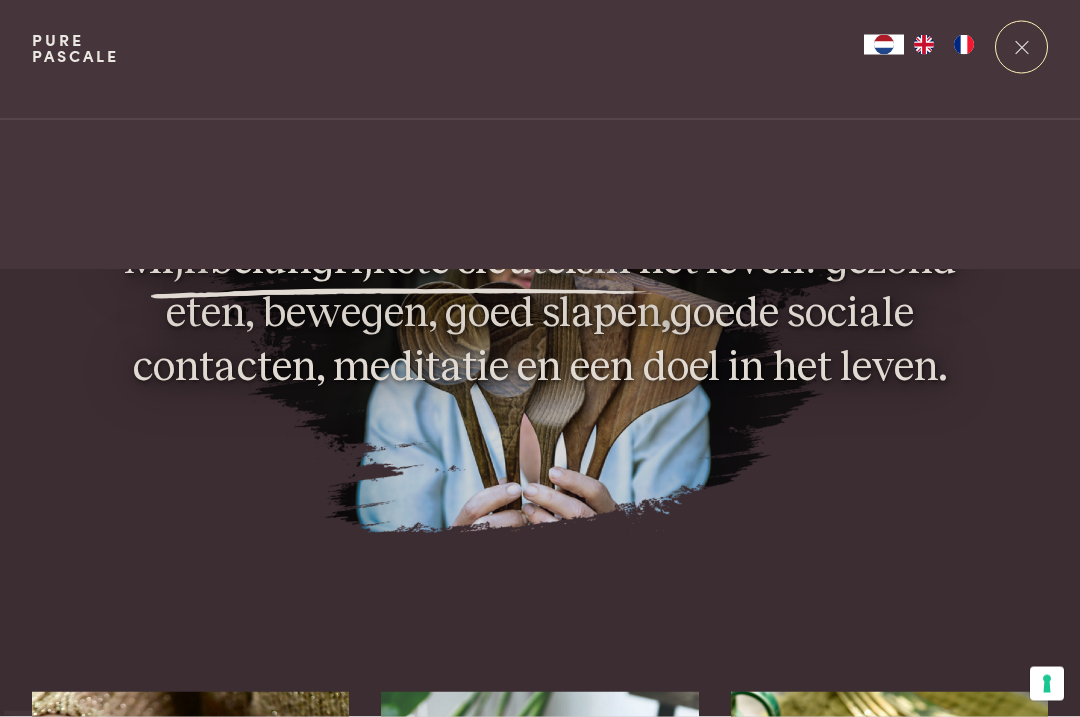scroll, scrollTop: 0, scrollLeft: 0, axis: both 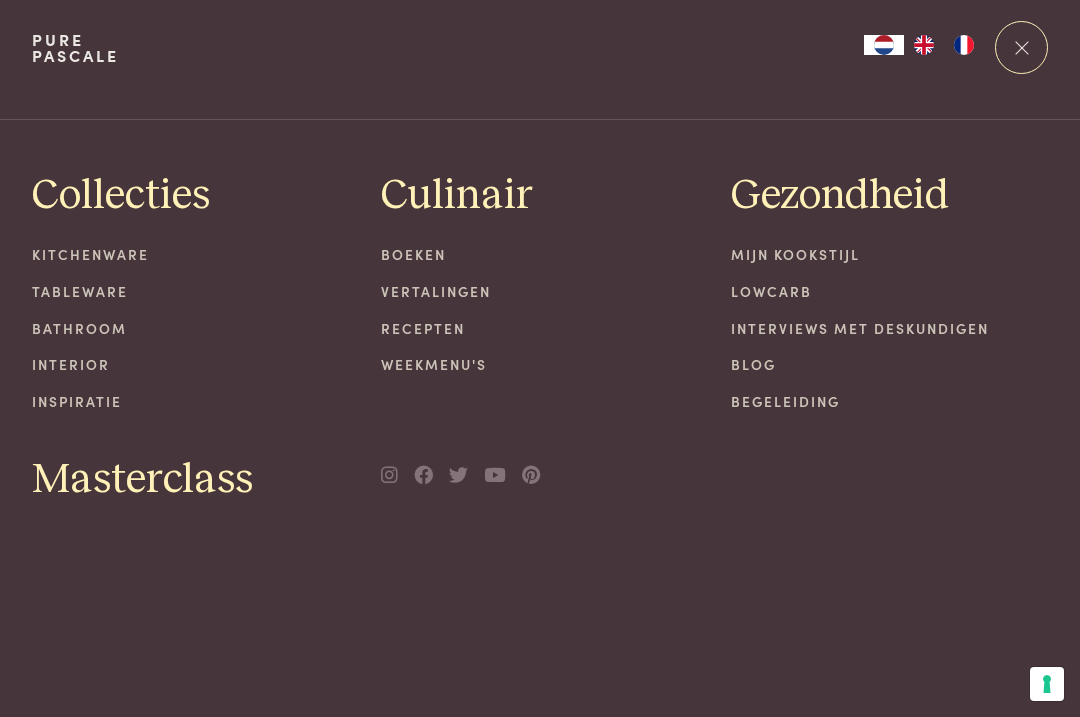 click on "Boeken" at bounding box center (540, 254) 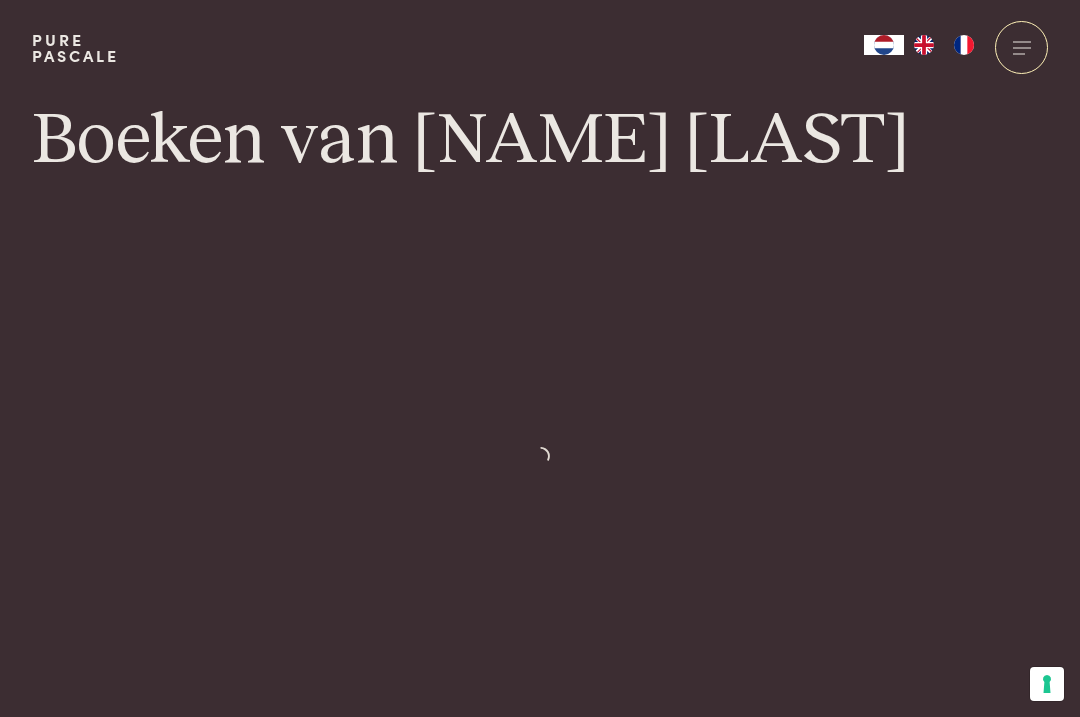 scroll, scrollTop: 0, scrollLeft: 0, axis: both 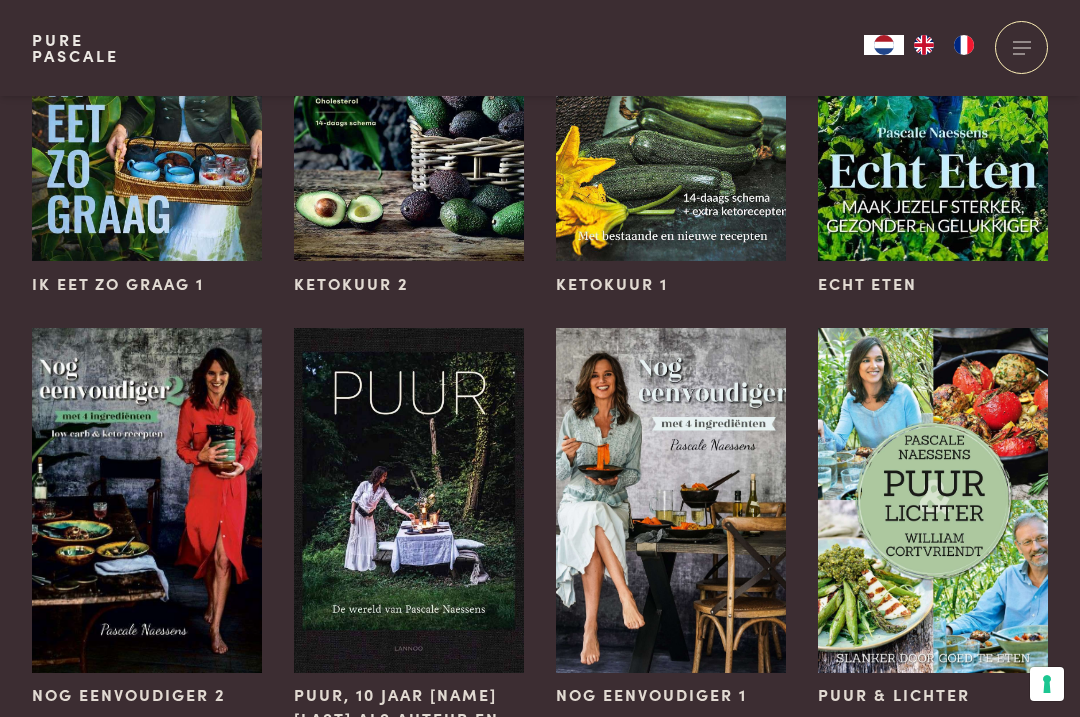 click at bounding box center [933, 500] 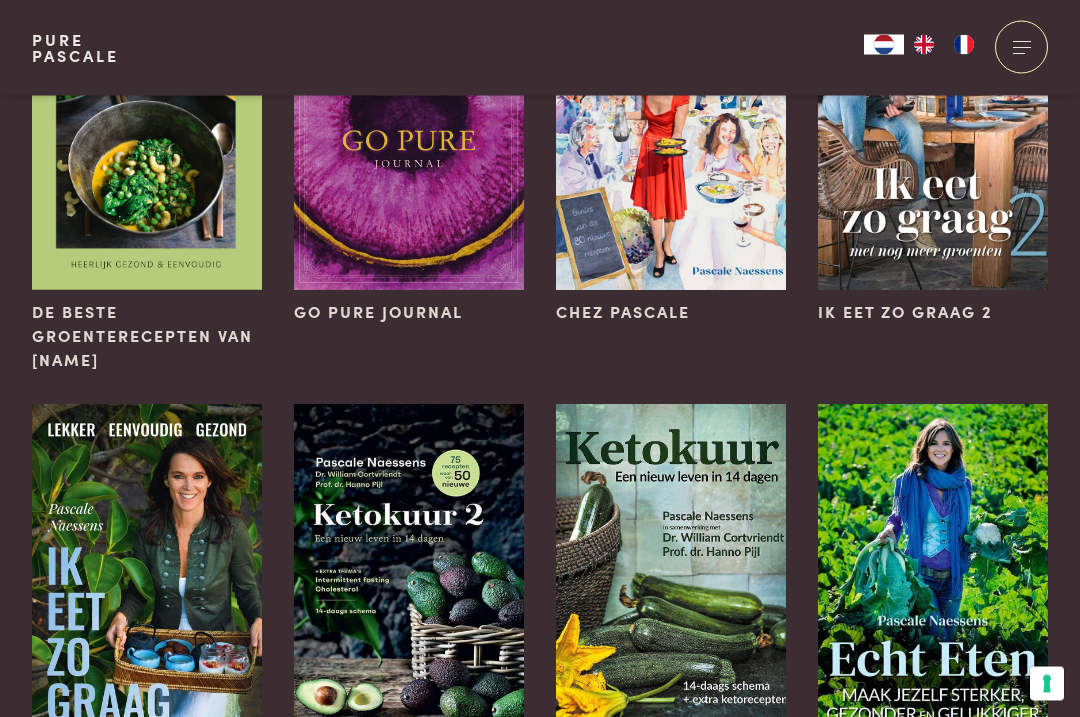 scroll, scrollTop: 760, scrollLeft: 0, axis: vertical 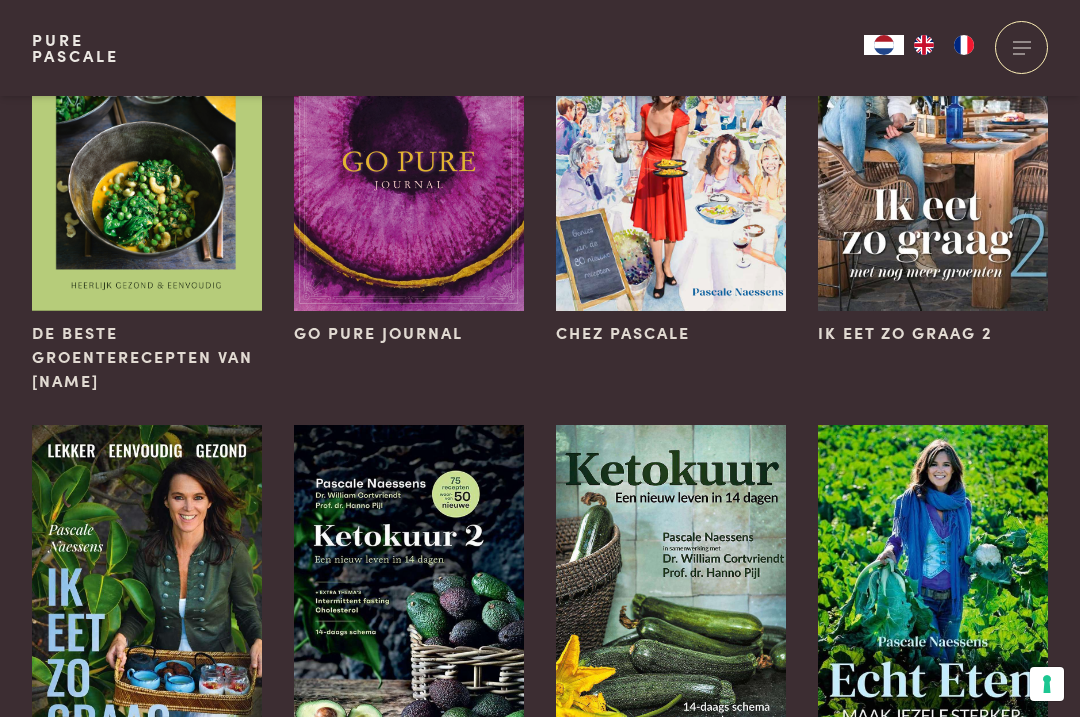 click at bounding box center [147, 597] 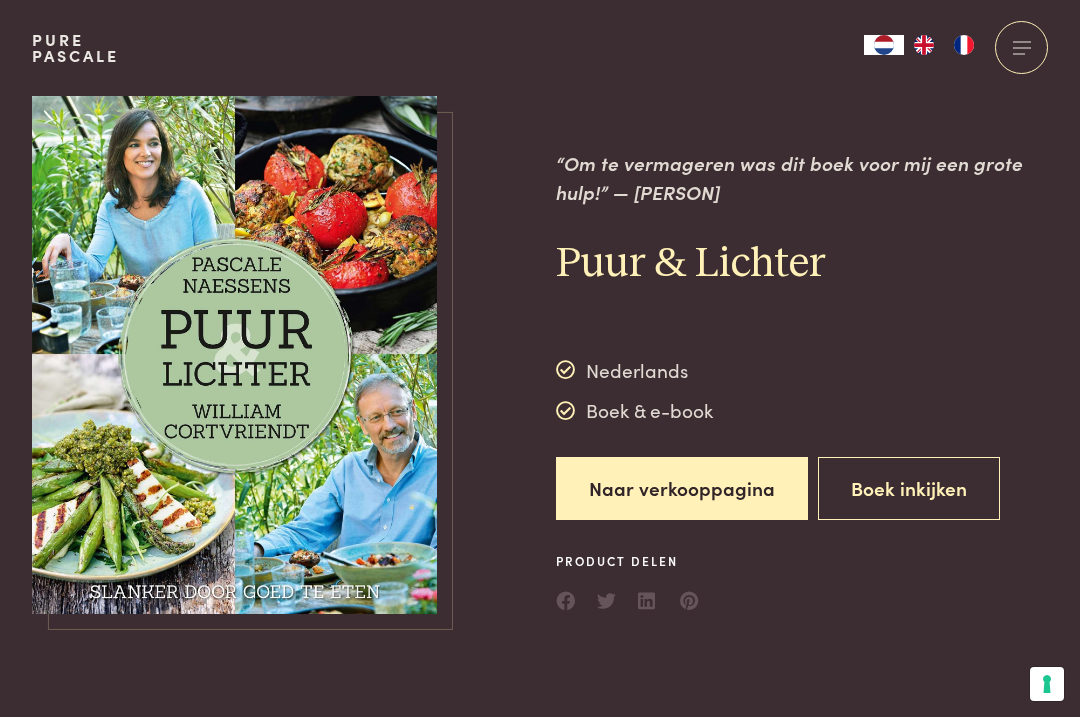 scroll, scrollTop: 0, scrollLeft: 0, axis: both 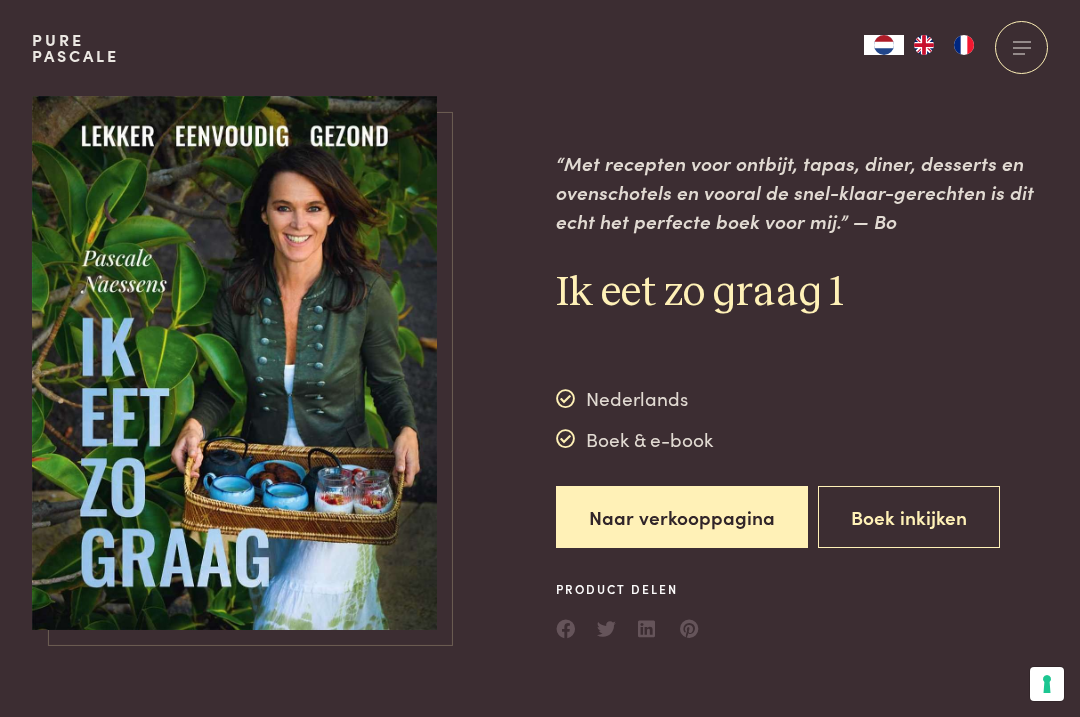 click on "Boek inkijken" at bounding box center (909, 517) 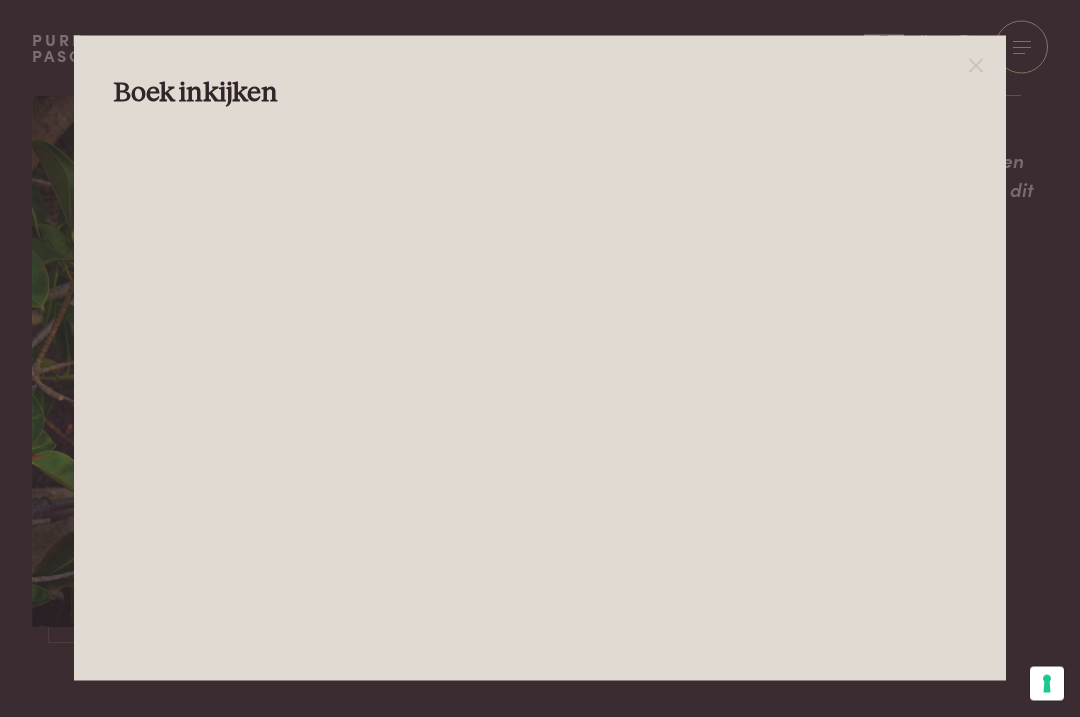 scroll, scrollTop: 4, scrollLeft: 0, axis: vertical 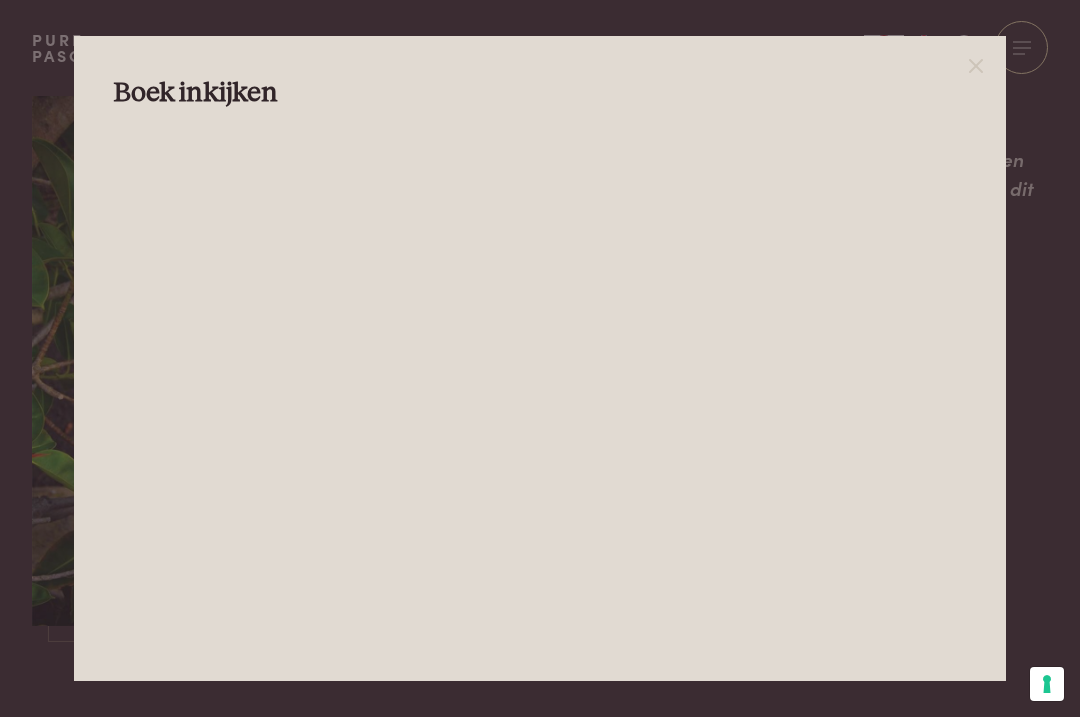 click 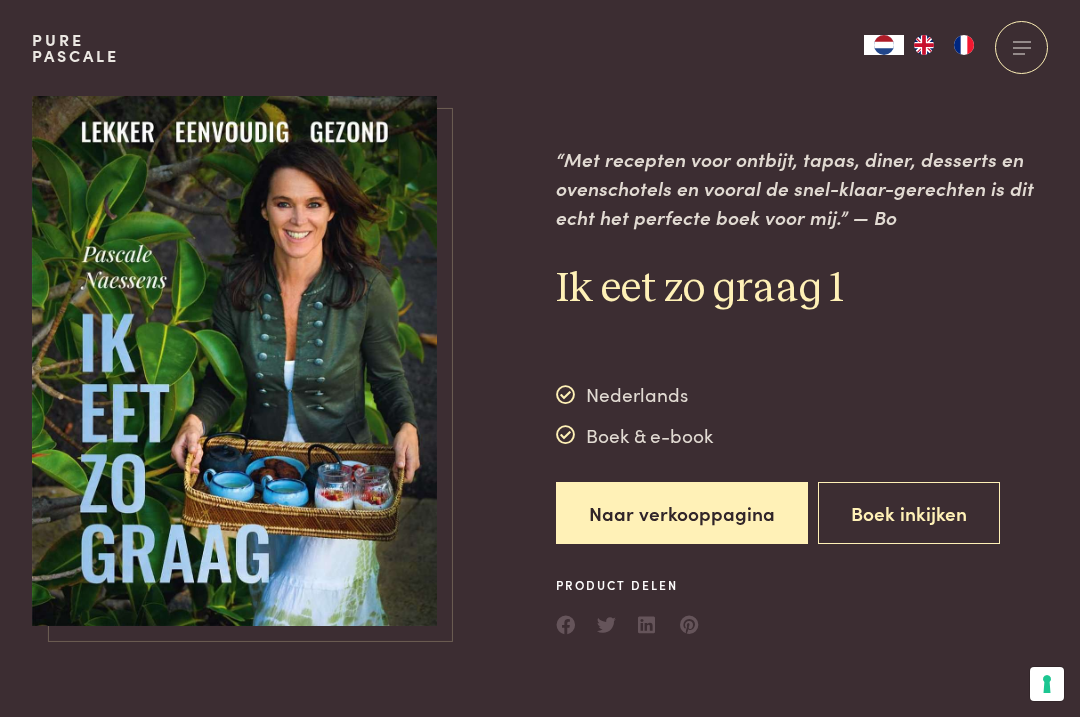 click at bounding box center (234, 359) 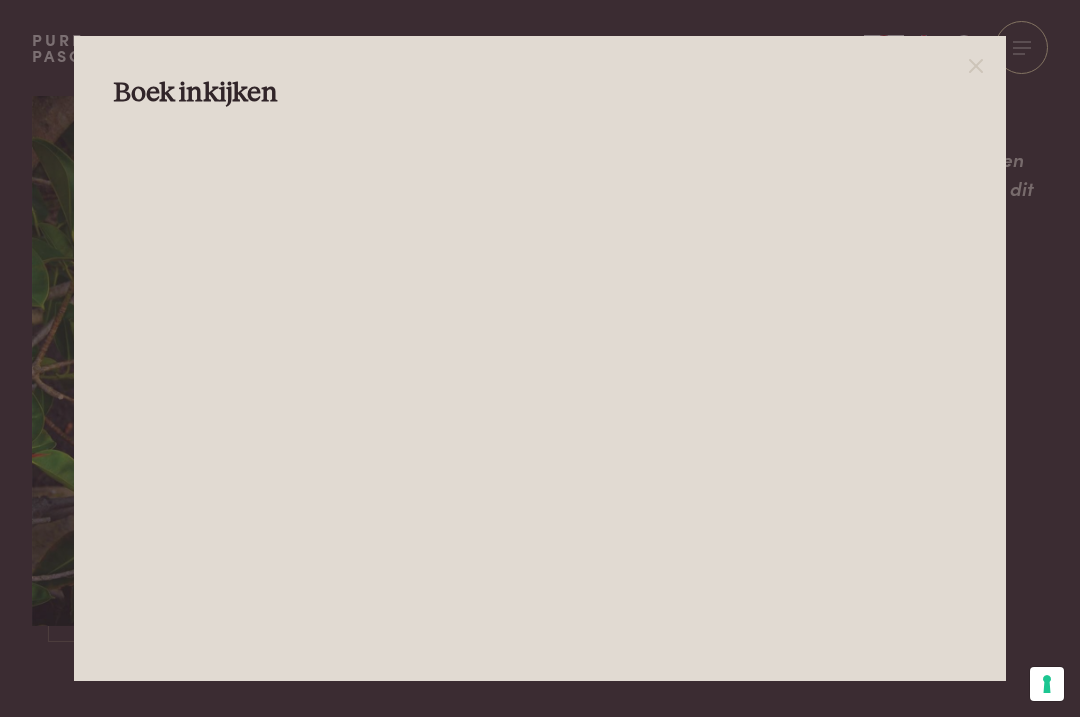 click 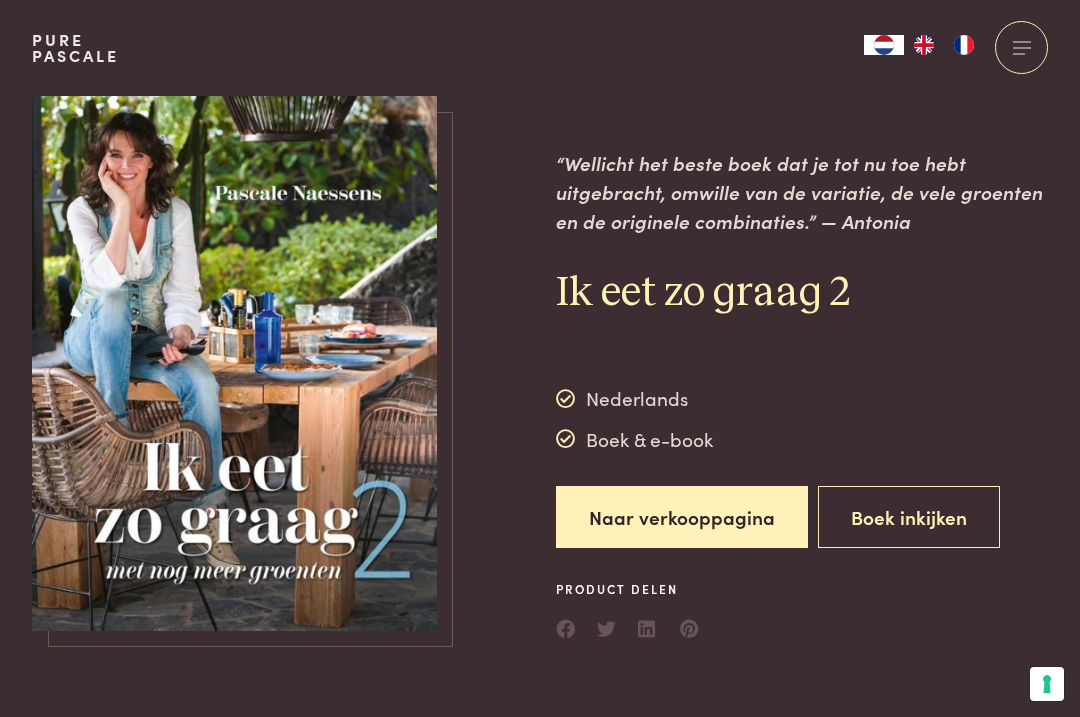 scroll, scrollTop: 0, scrollLeft: 0, axis: both 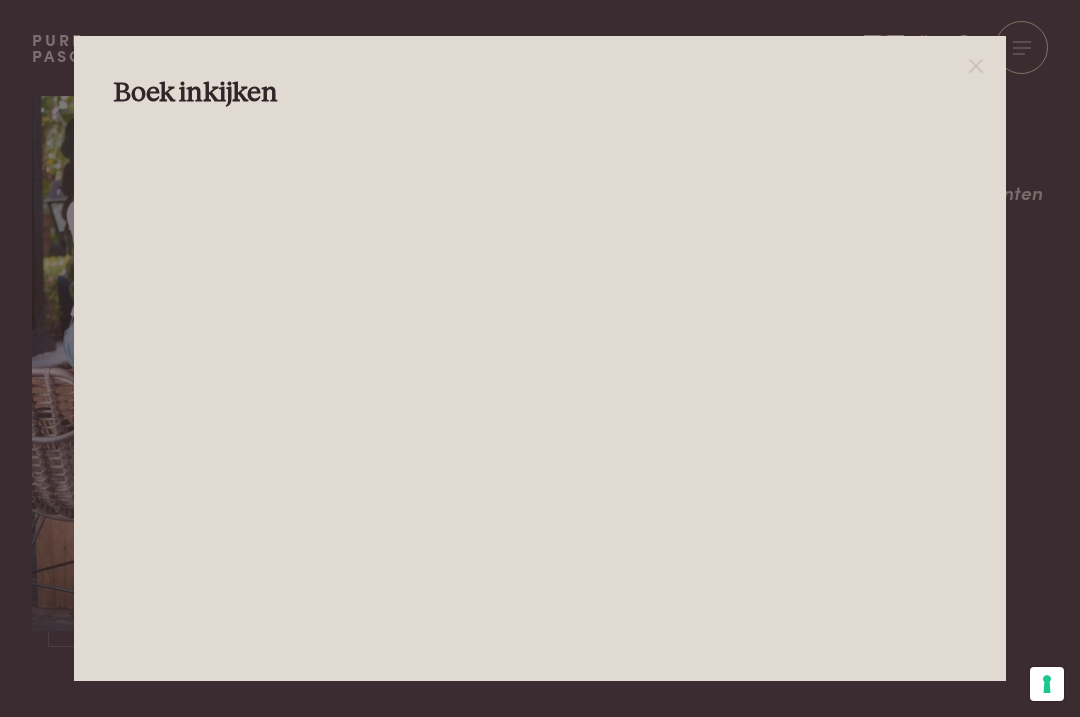 click 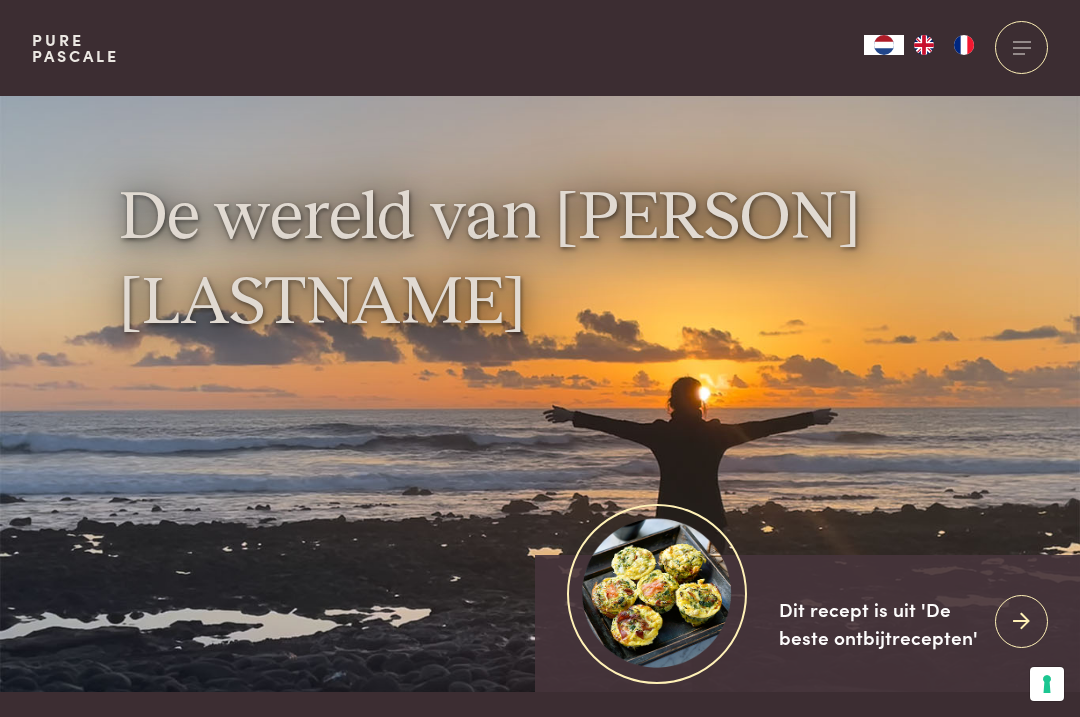 scroll, scrollTop: 0, scrollLeft: 0, axis: both 